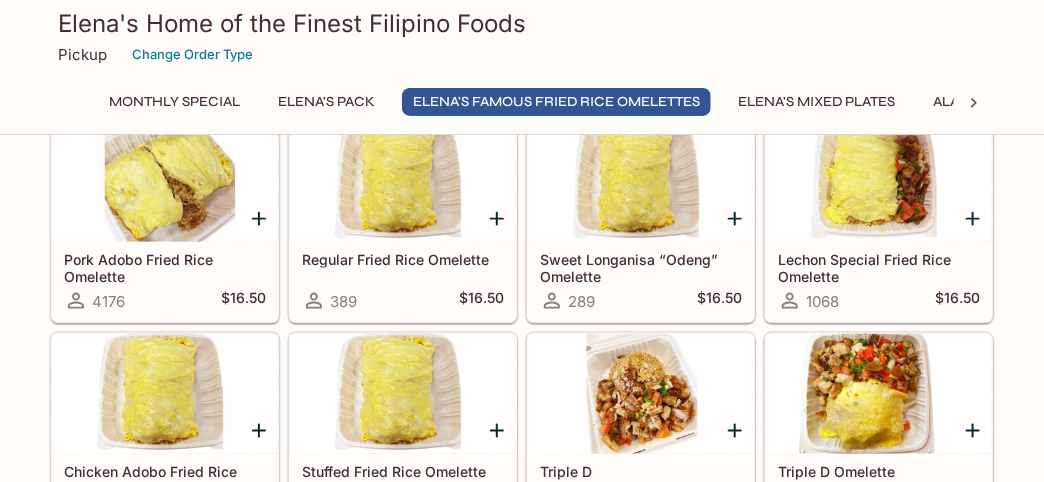 scroll, scrollTop: 600, scrollLeft: 0, axis: vertical 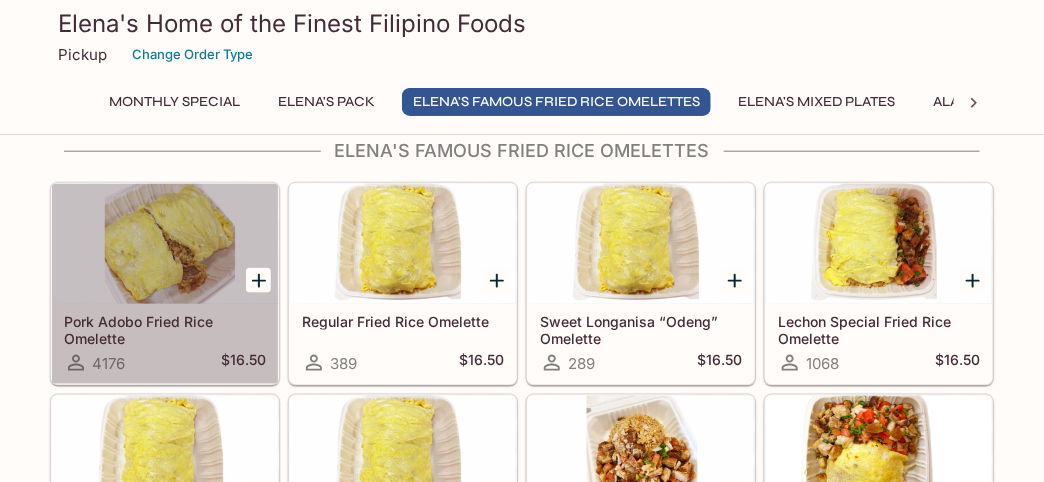 click at bounding box center (165, 244) 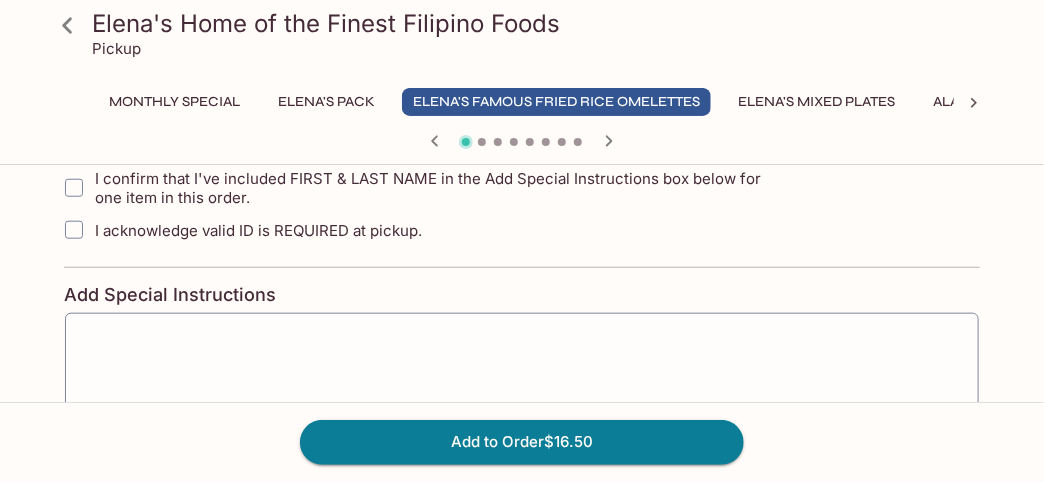 scroll, scrollTop: 399, scrollLeft: 0, axis: vertical 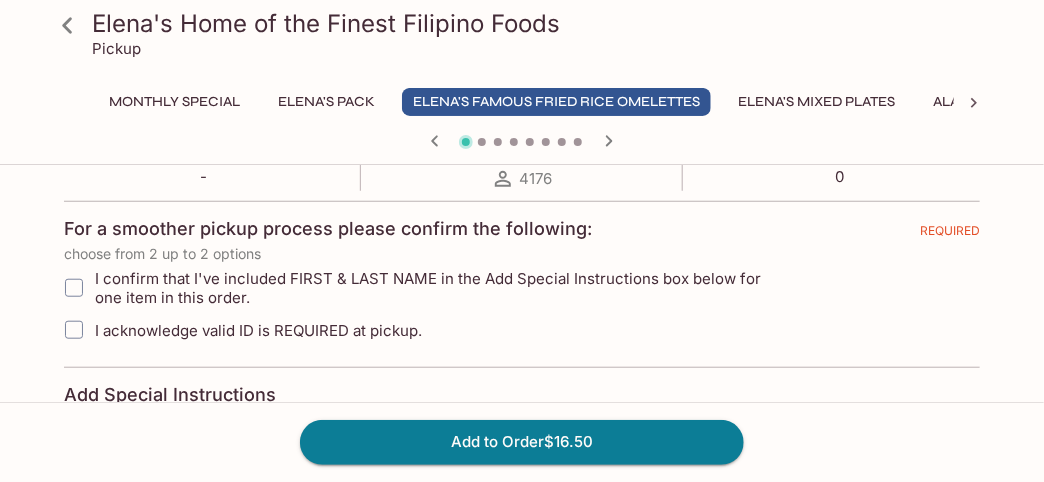 click on "I confirm that I've included FIRST & LAST NAME in the Add Special Instructions box below for one item in this order." at bounding box center (74, 288) 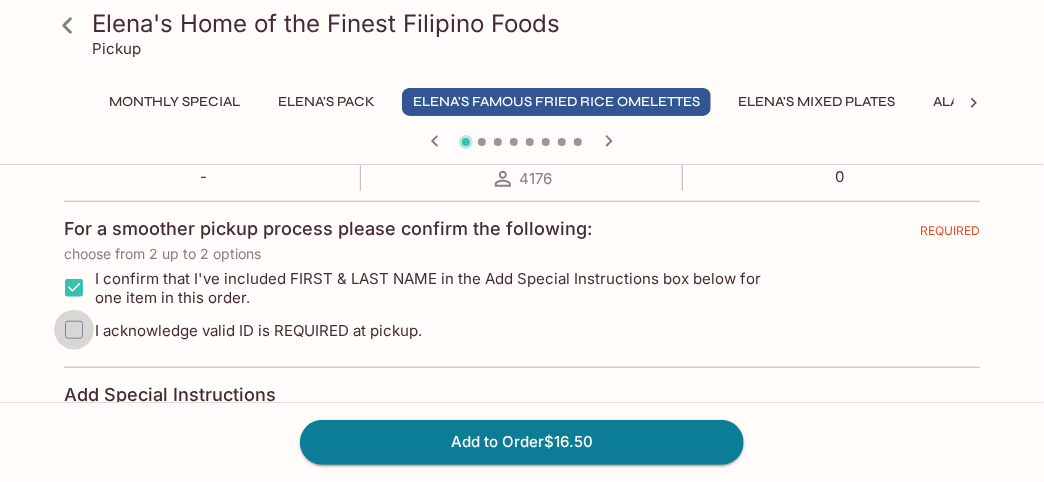 click on "I acknowledge valid ID is REQUIRED at pickup." at bounding box center (74, 330) 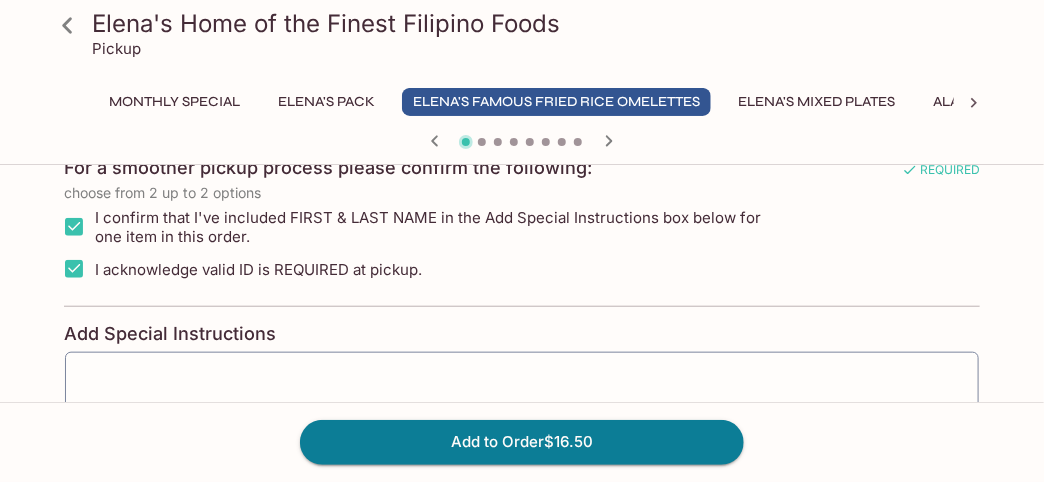 scroll, scrollTop: 499, scrollLeft: 0, axis: vertical 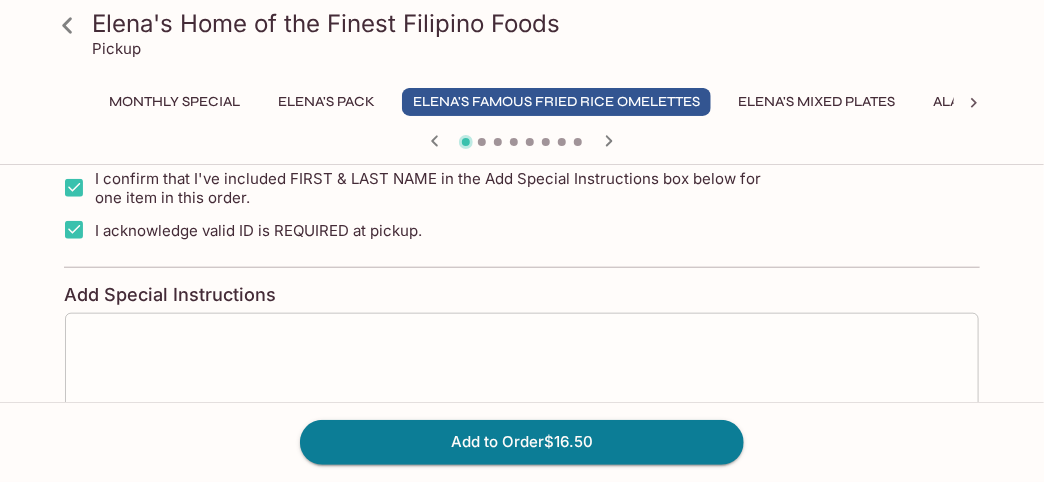 click at bounding box center [522, 368] 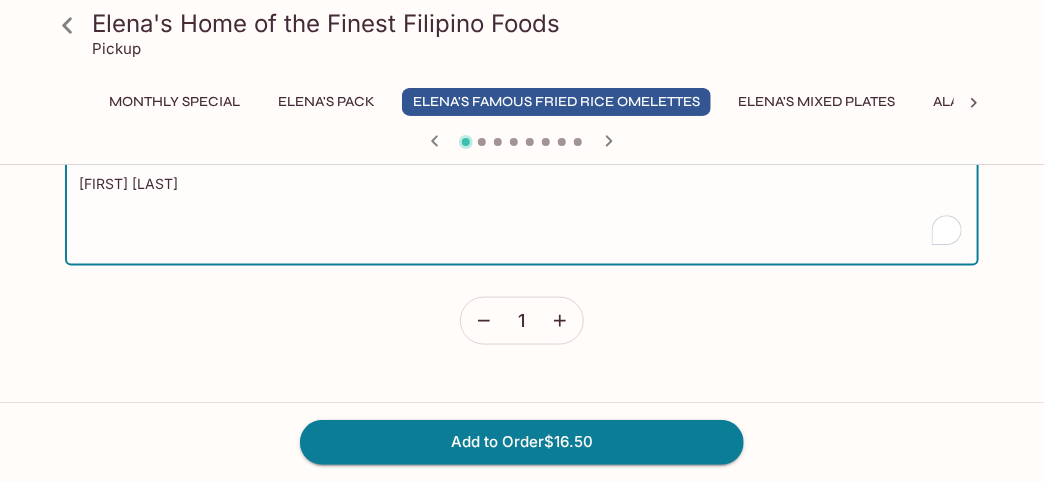 scroll, scrollTop: 661, scrollLeft: 0, axis: vertical 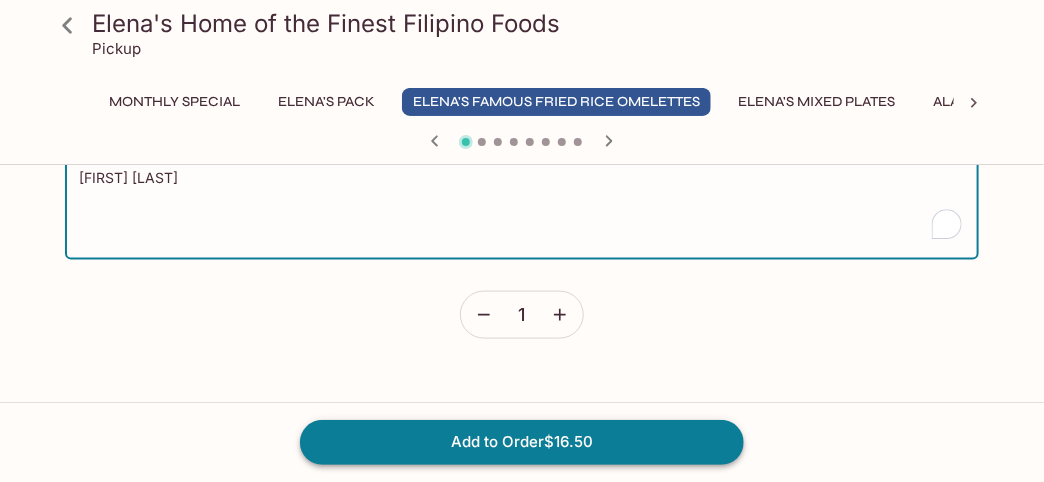 type on "[FIRST] [LAST]" 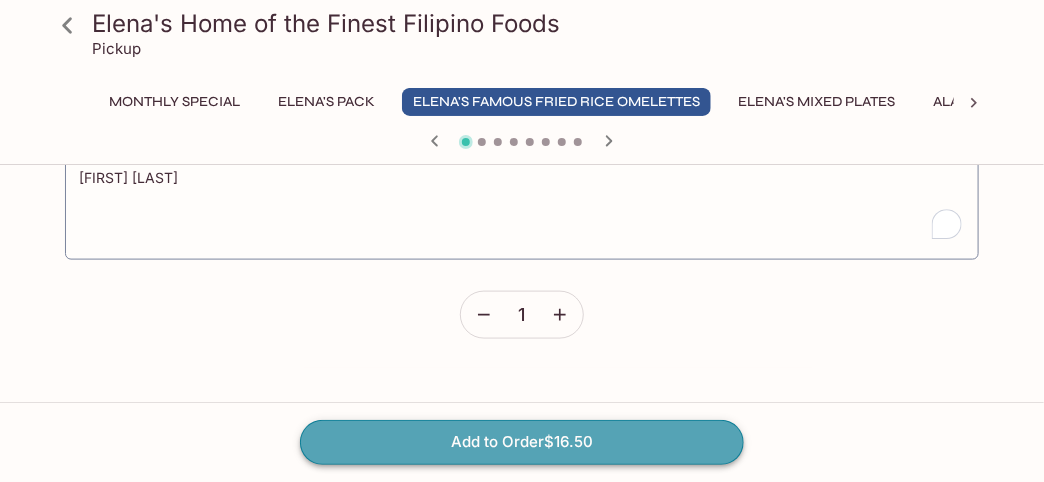 click on "Add to Order  $16.50" at bounding box center (522, 442) 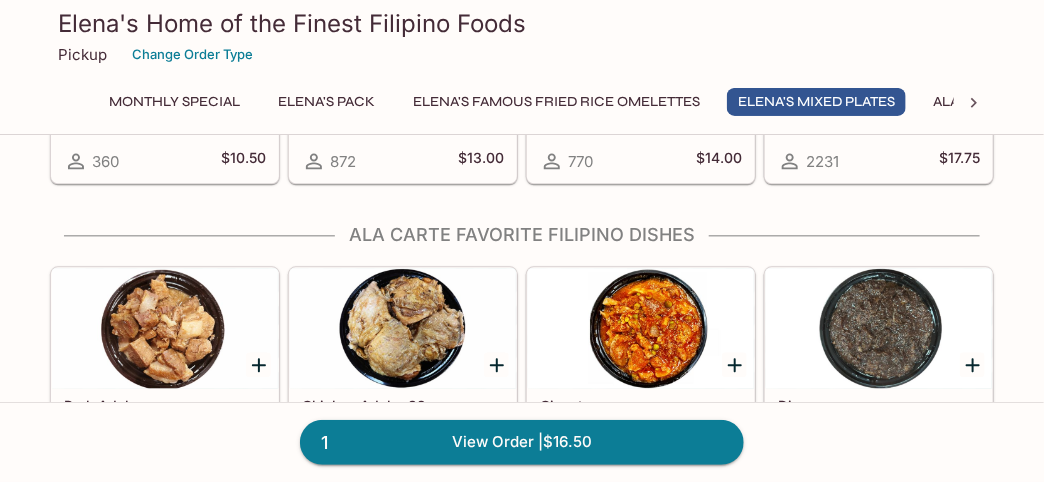 scroll, scrollTop: 1400, scrollLeft: 0, axis: vertical 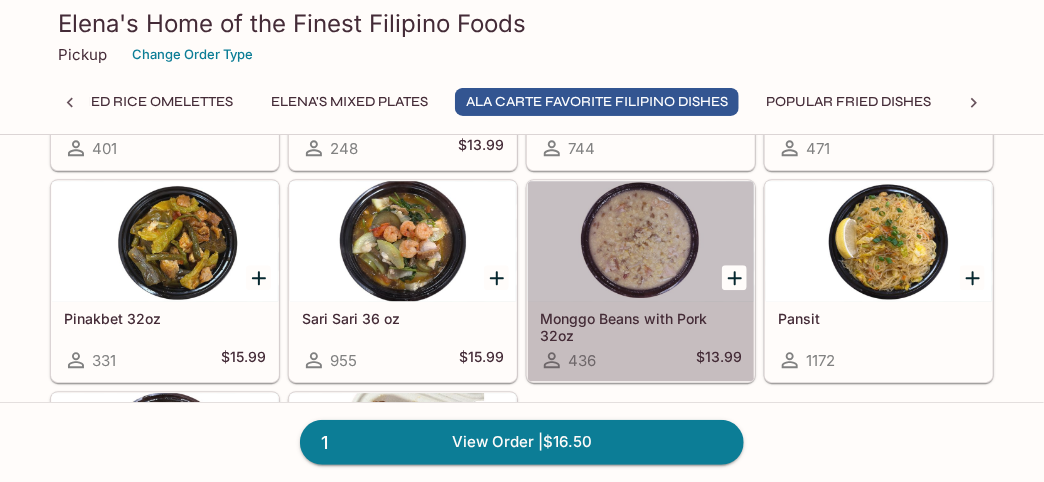 click at bounding box center [641, 241] 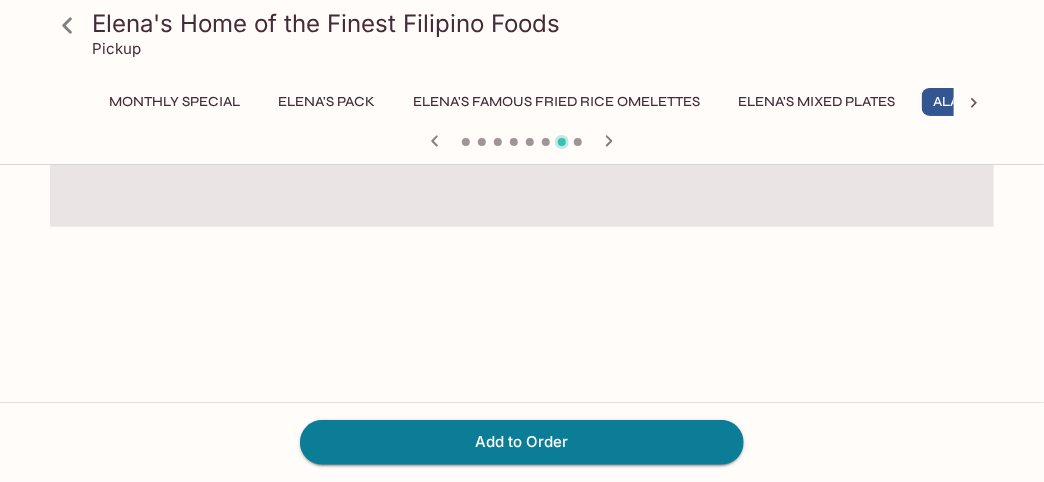 scroll, scrollTop: 0, scrollLeft: 0, axis: both 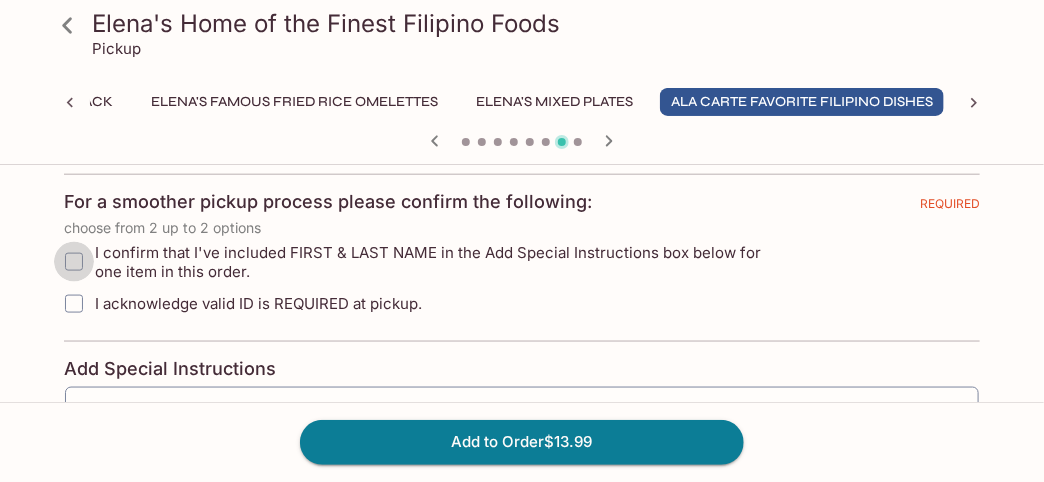 click on "I confirm that I've included FIRST & LAST NAME in the Add Special Instructions box below for one item in this order." at bounding box center [74, 262] 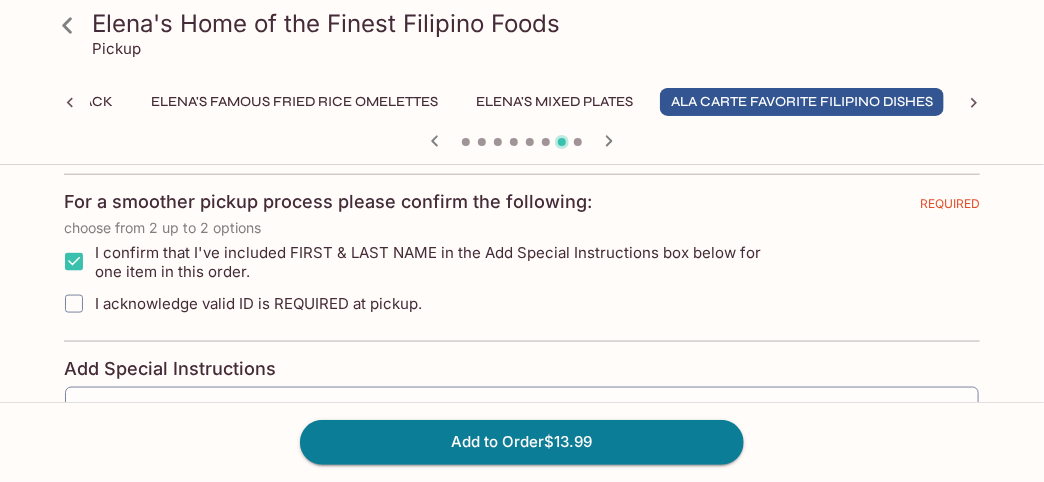 click on "I acknowledge valid ID is REQUIRED at pickup." at bounding box center (74, 304) 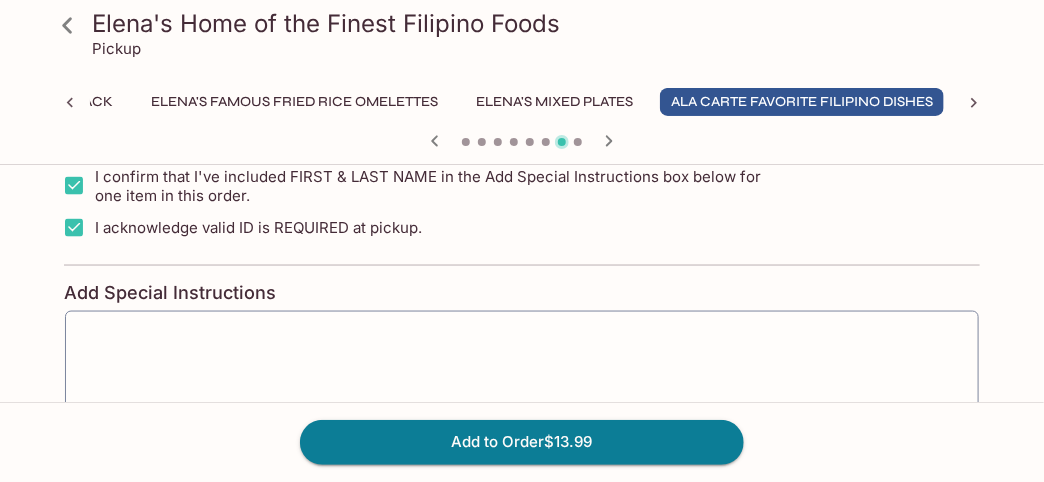 scroll, scrollTop: 799, scrollLeft: 0, axis: vertical 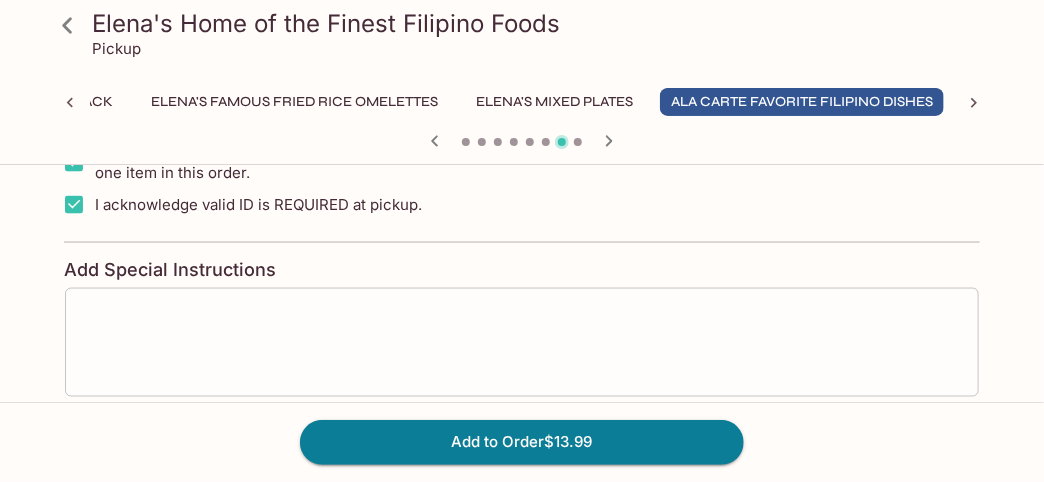 click at bounding box center [522, 342] 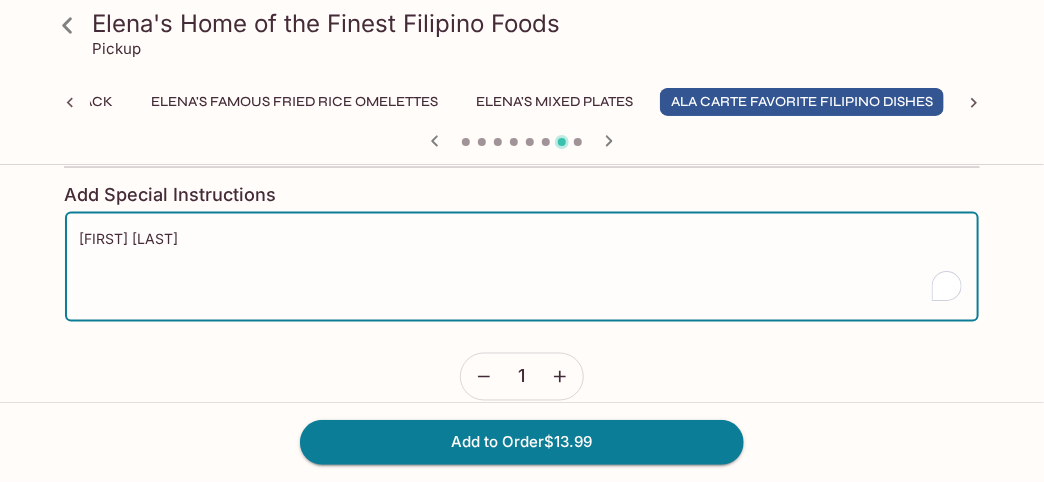 scroll, scrollTop: 902, scrollLeft: 0, axis: vertical 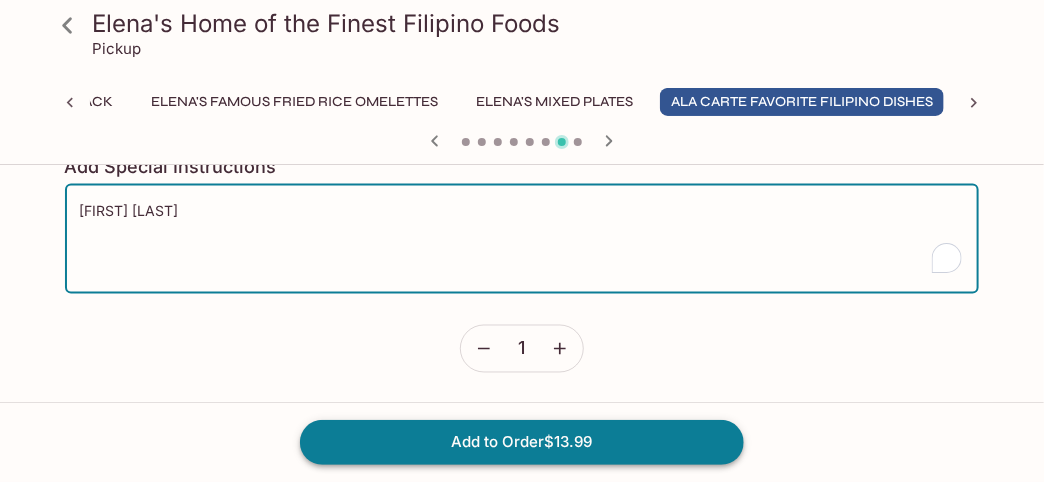 type on "[FIRST] [LAST]" 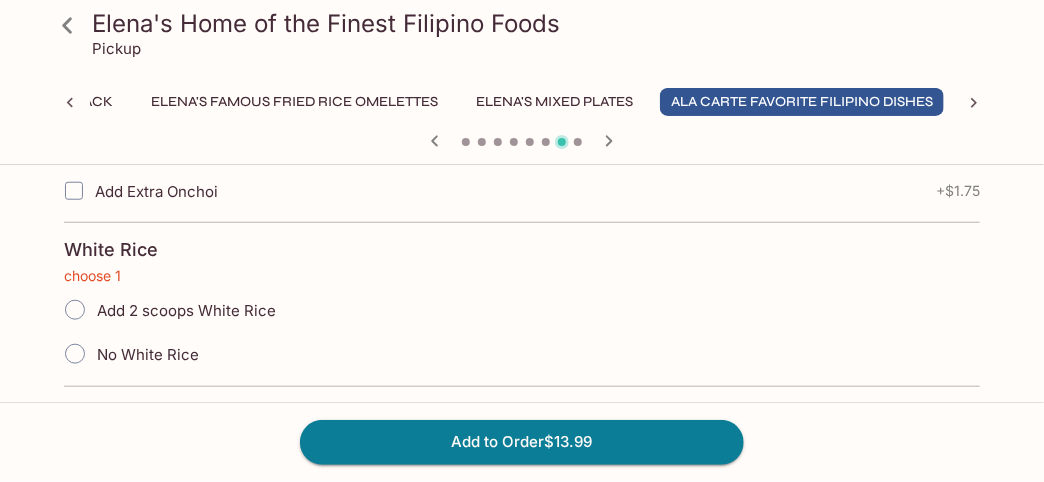 scroll, scrollTop: 461, scrollLeft: 0, axis: vertical 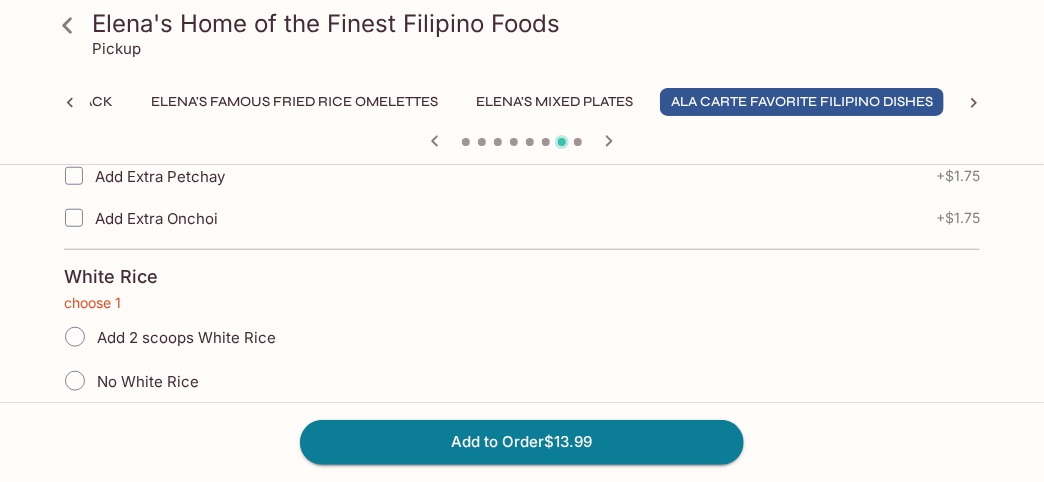 click on "Add 2 scoops White Rice" at bounding box center (75, 337) 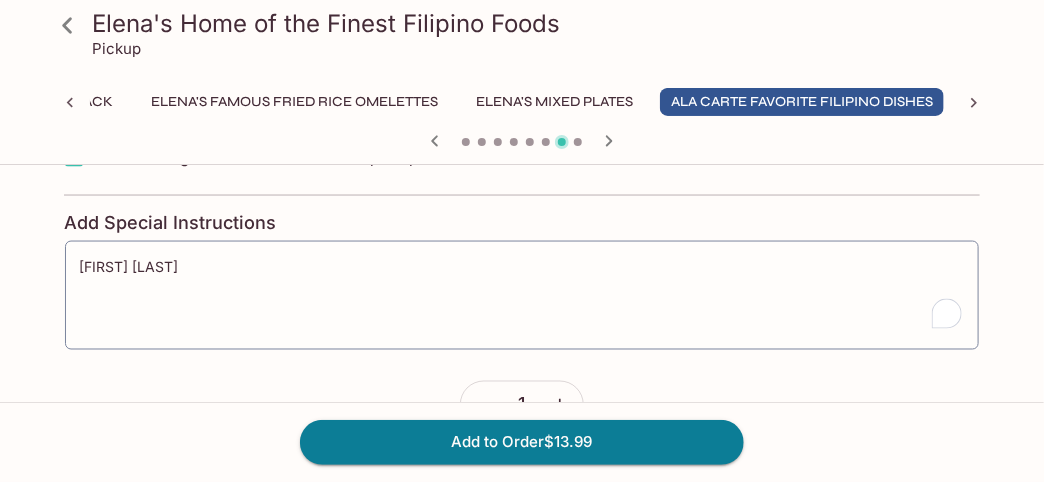 scroll, scrollTop: 861, scrollLeft: 0, axis: vertical 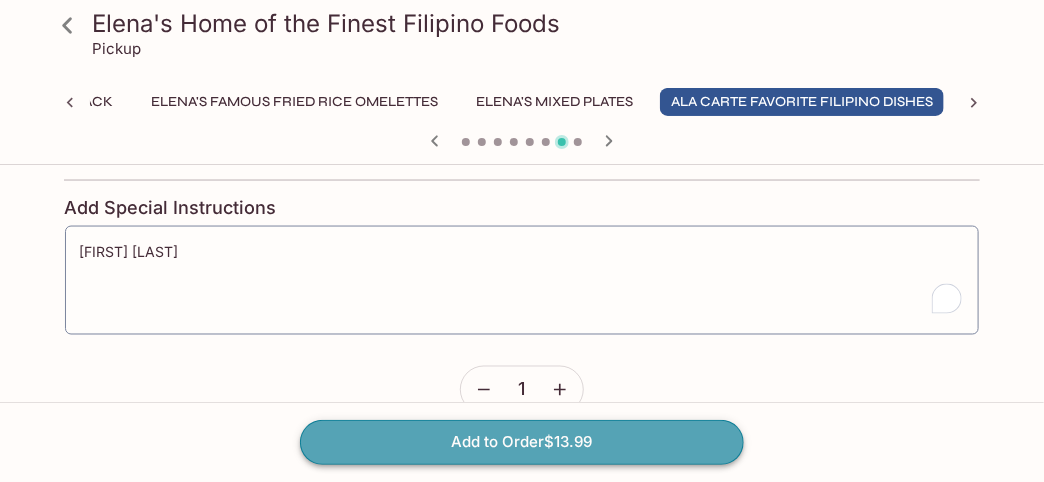 click on "Add to Order  $13.99" at bounding box center (522, 442) 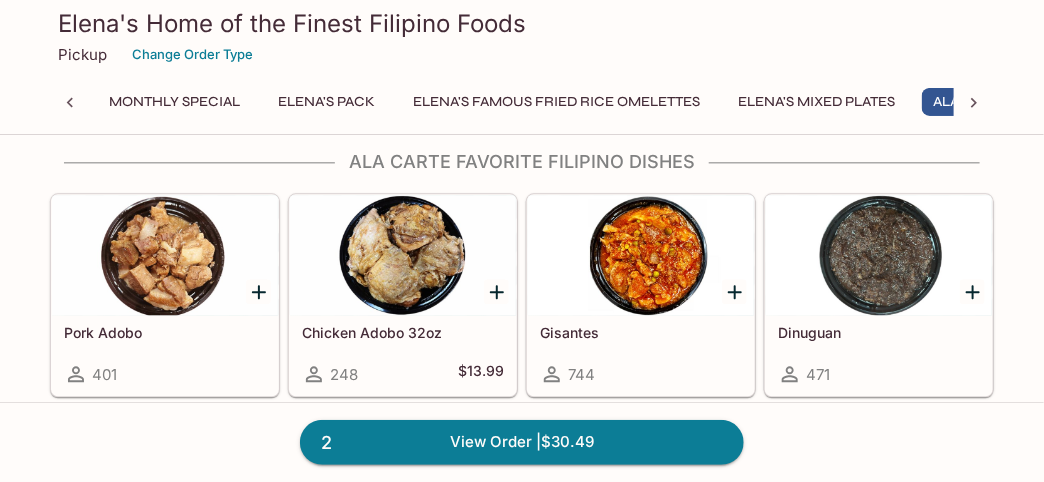 scroll, scrollTop: 1400, scrollLeft: 0, axis: vertical 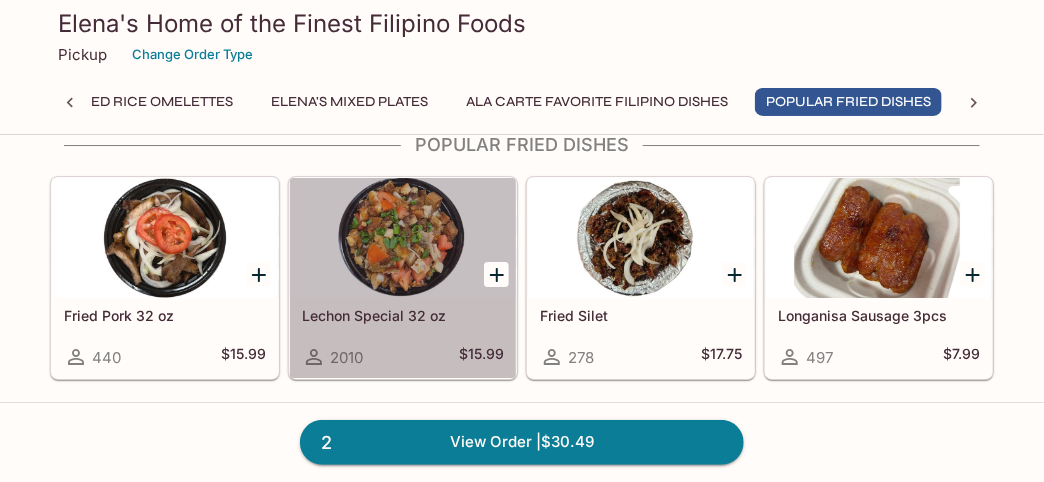 click at bounding box center [403, 238] 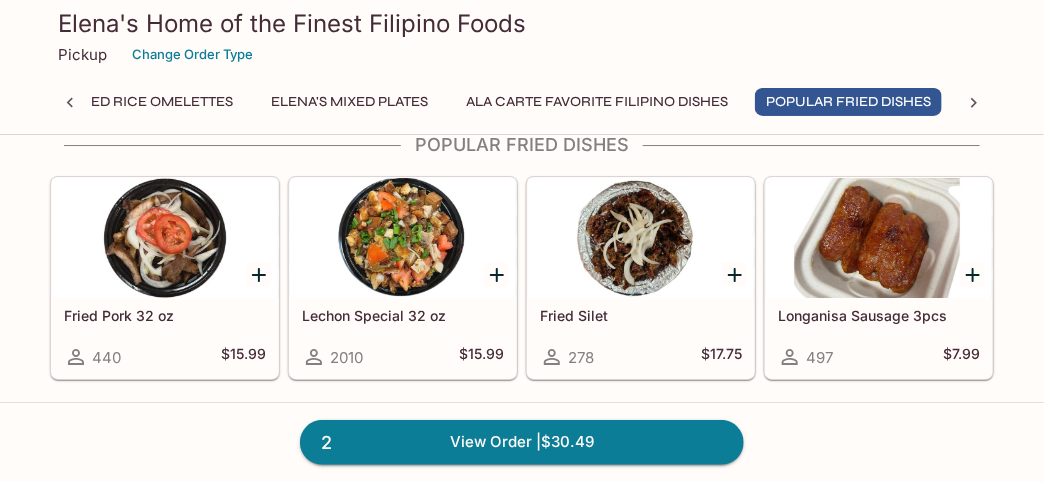 scroll, scrollTop: 0, scrollLeft: 0, axis: both 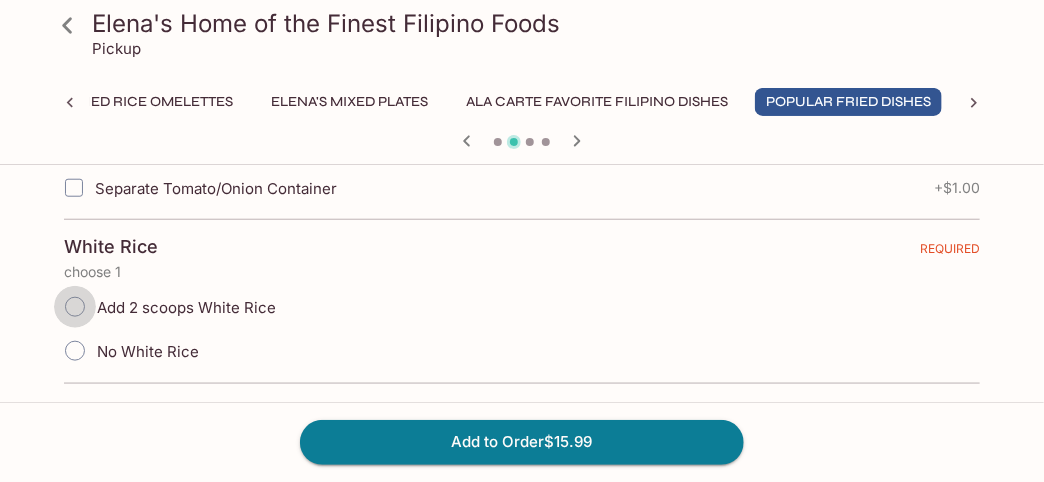 click on "Add 2 scoops White Rice" at bounding box center [75, 307] 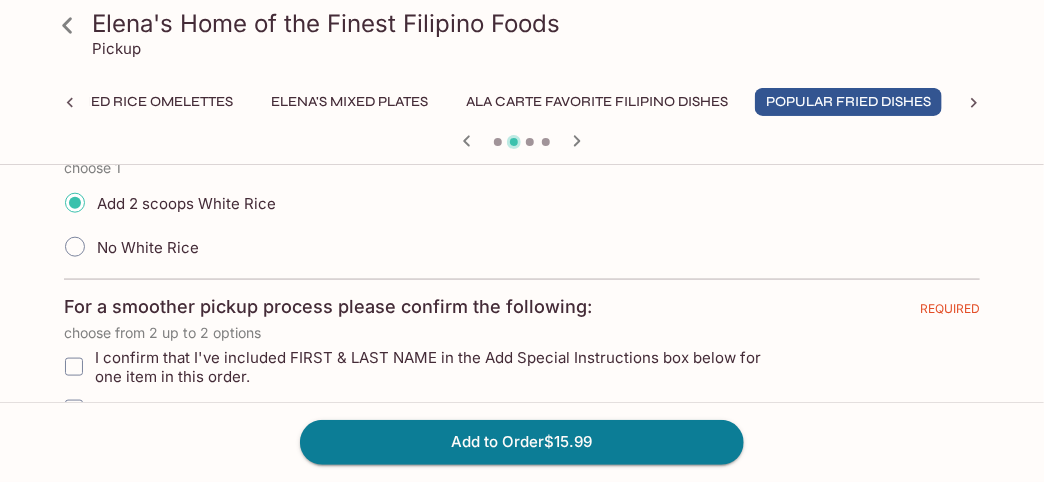scroll, scrollTop: 700, scrollLeft: 0, axis: vertical 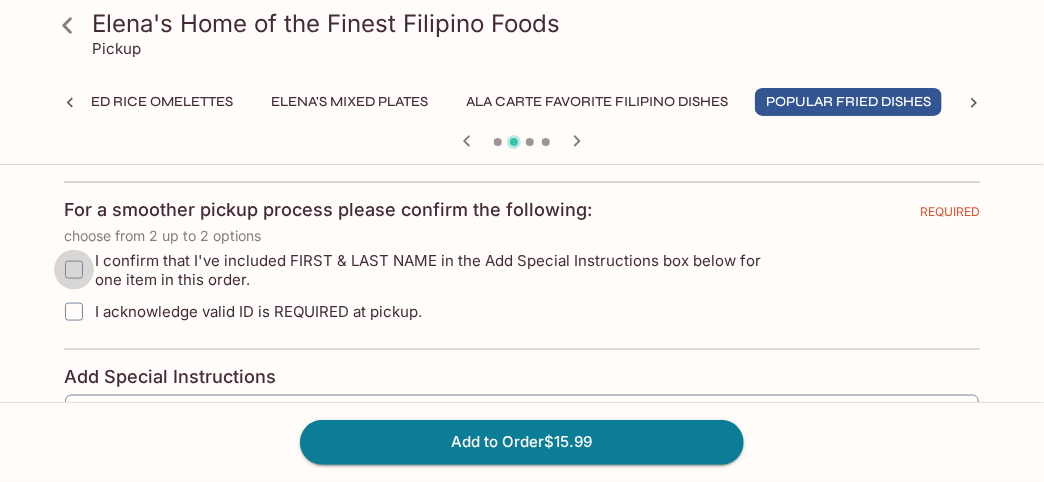 click on "I confirm that I've included FIRST & LAST NAME in the Add Special Instructions box below for one item in this order." at bounding box center (74, 270) 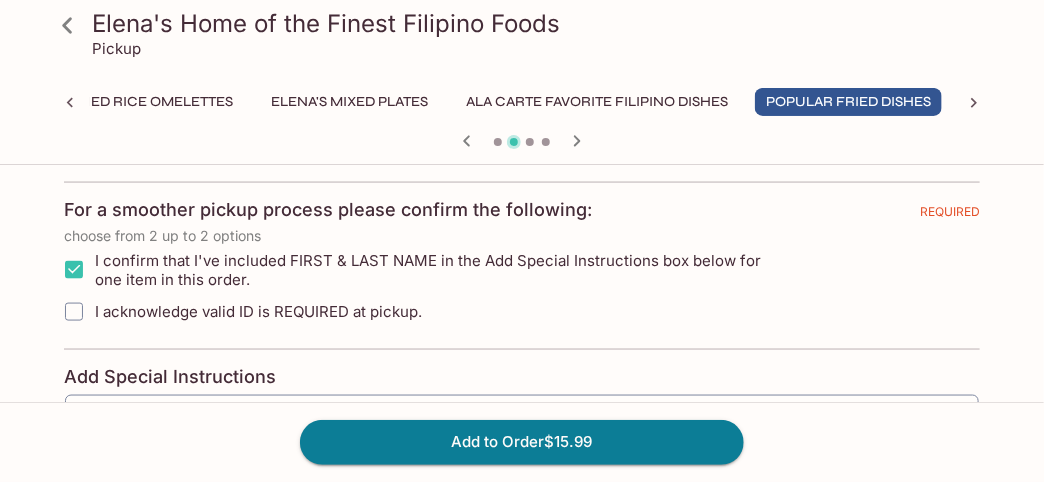 click on "I acknowledge valid ID is REQUIRED at pickup." at bounding box center [74, 312] 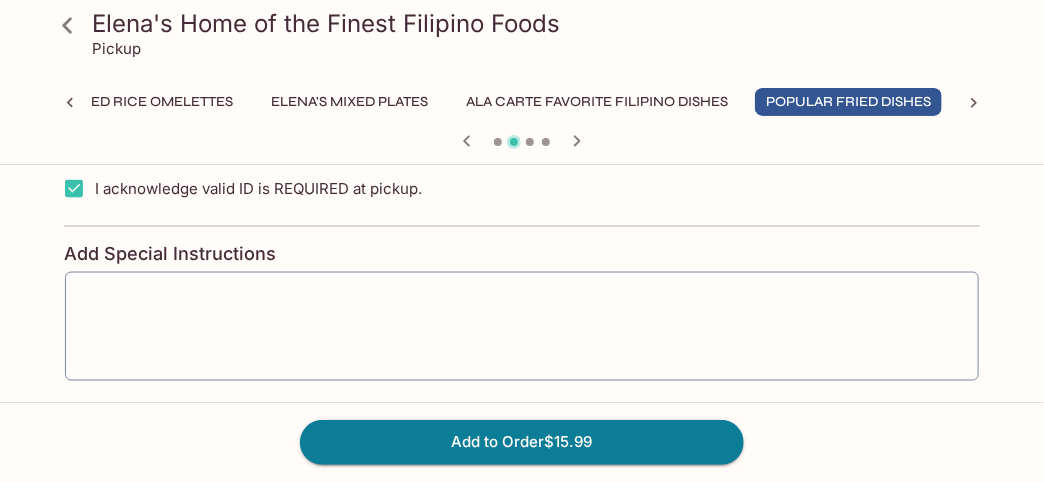 scroll, scrollTop: 802, scrollLeft: 0, axis: vertical 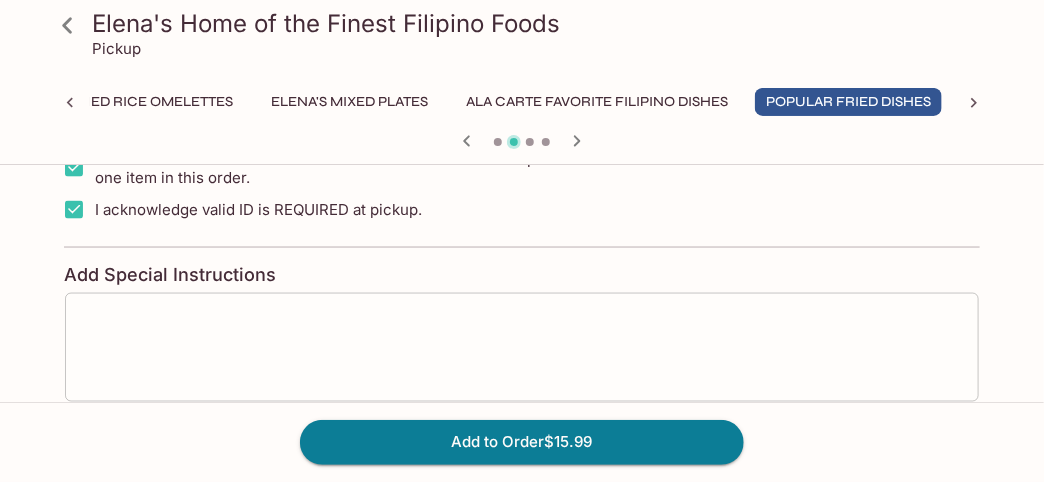 click at bounding box center [522, 347] 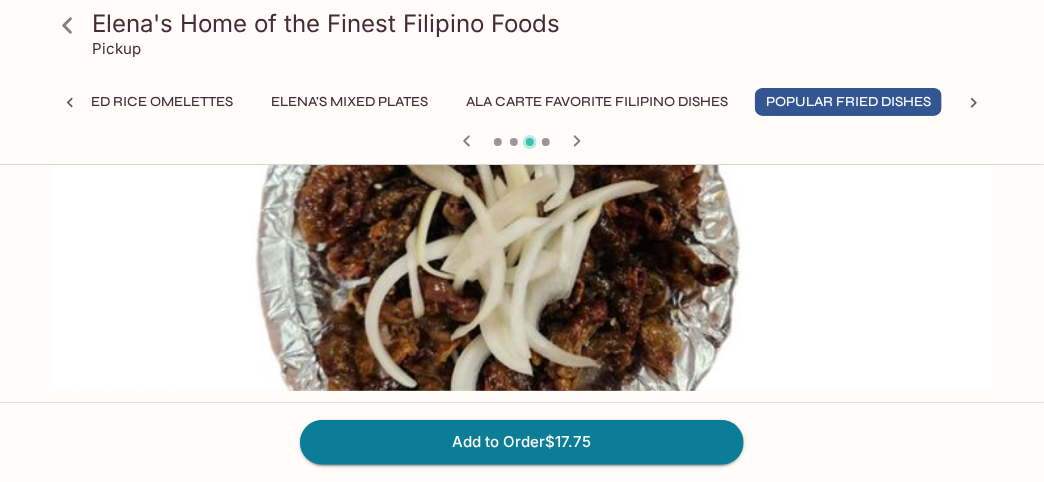 scroll, scrollTop: 2, scrollLeft: 0, axis: vertical 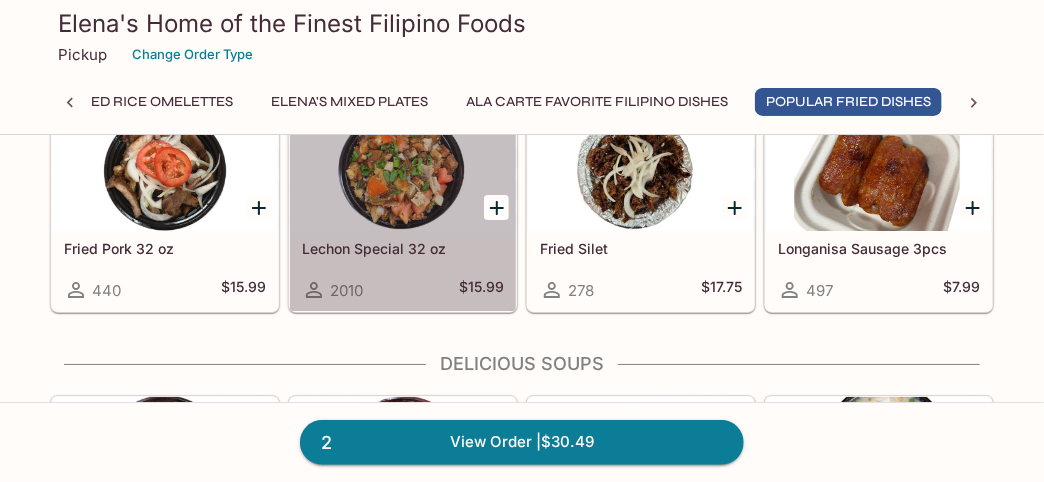 click at bounding box center (403, 171) 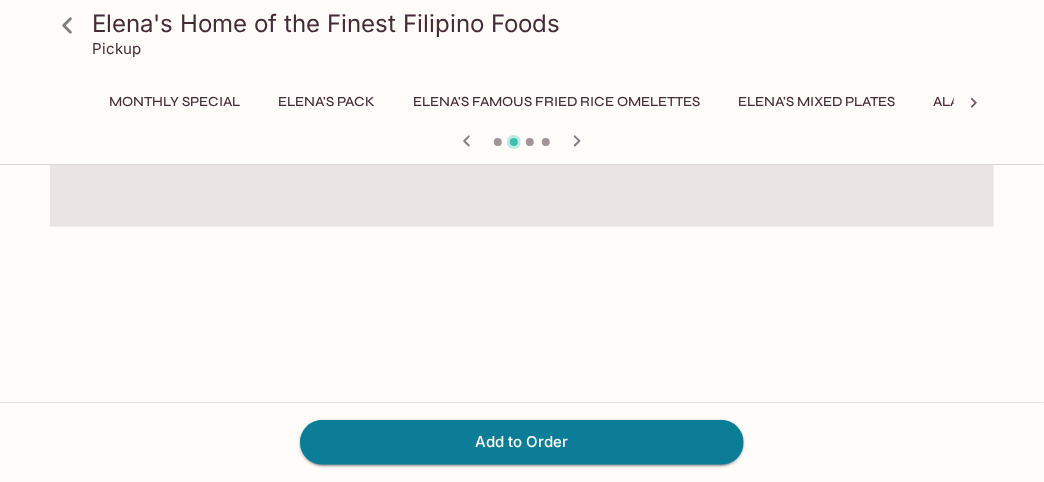 scroll, scrollTop: 0, scrollLeft: 0, axis: both 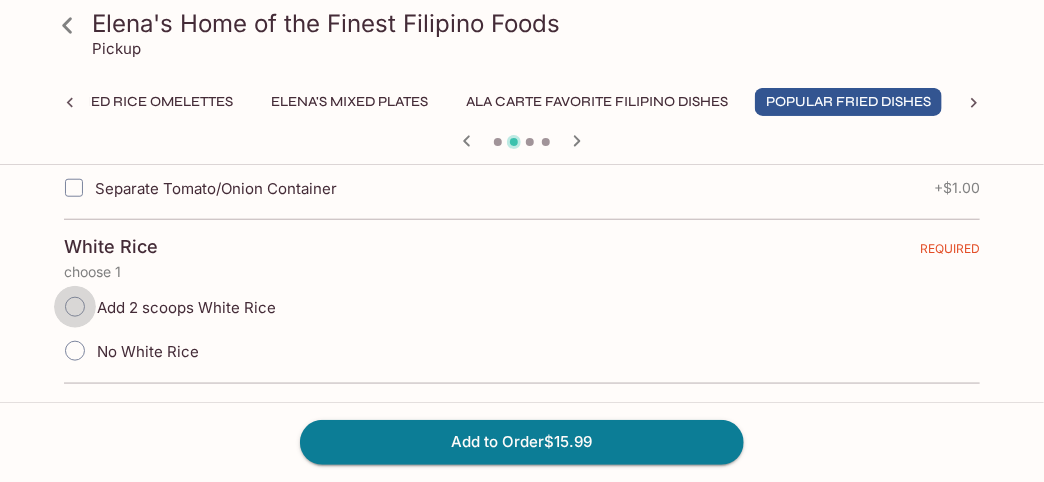 click on "Add 2 scoops White Rice" at bounding box center (75, 307) 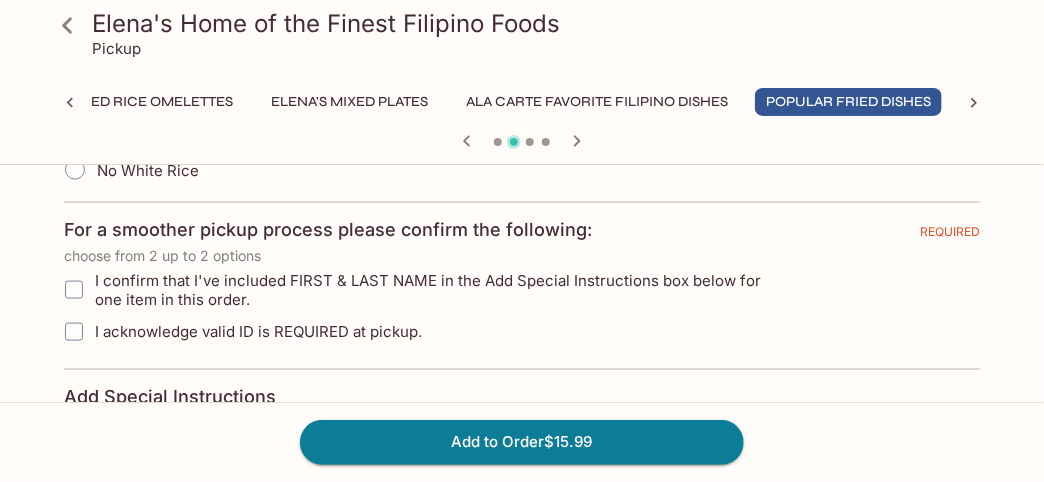 scroll, scrollTop: 700, scrollLeft: 0, axis: vertical 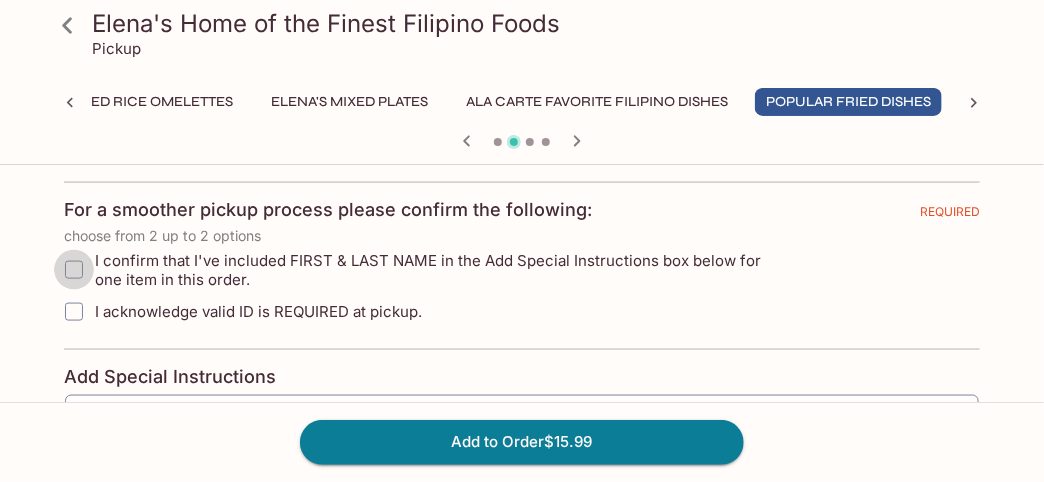 click on "I confirm that I've included FIRST & LAST NAME in the Add Special Instructions box below for one item in this order." at bounding box center [74, 270] 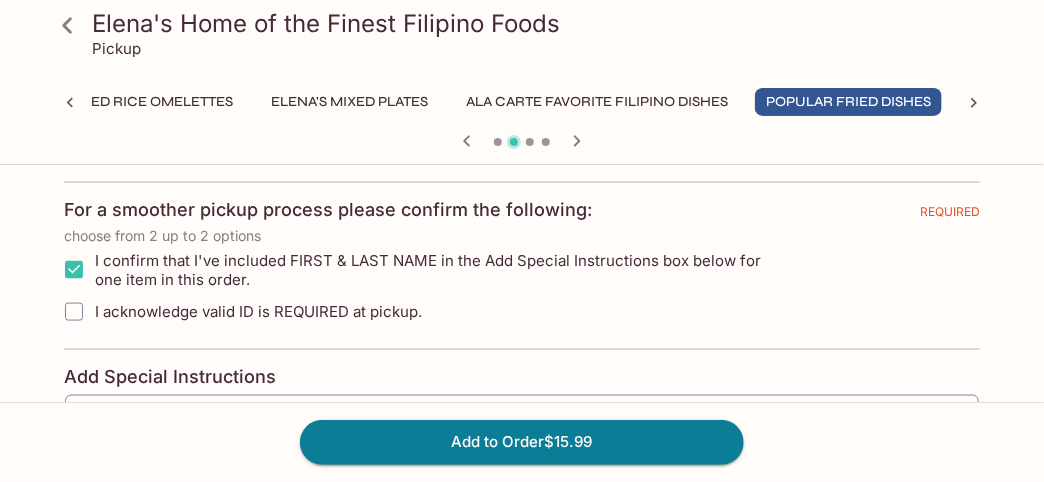 click on "I acknowledge valid ID is REQUIRED at pickup." at bounding box center [74, 312] 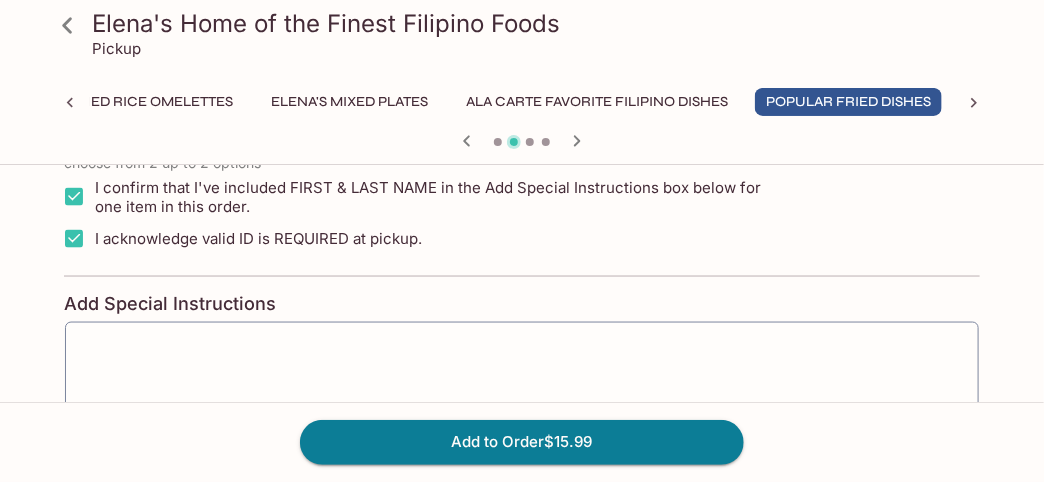 scroll, scrollTop: 799, scrollLeft: 0, axis: vertical 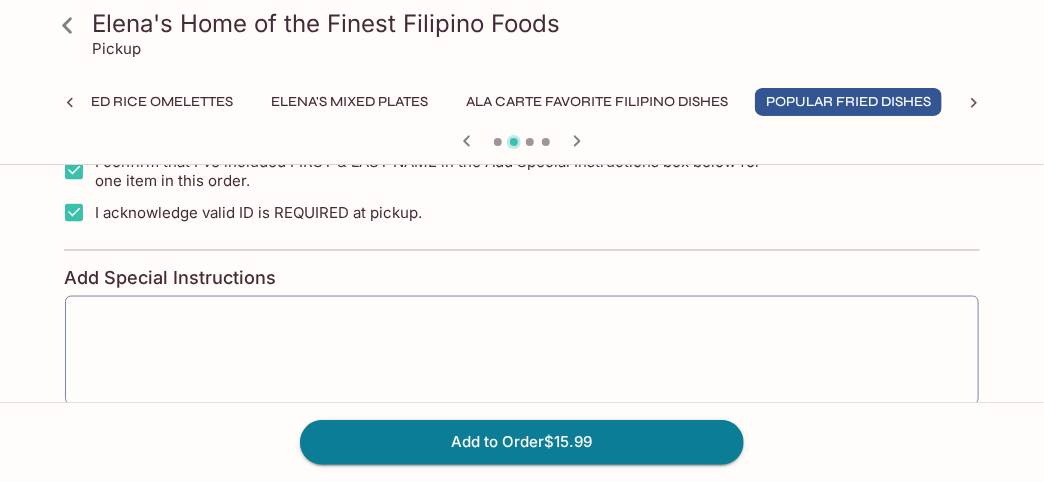 click at bounding box center [522, 350] 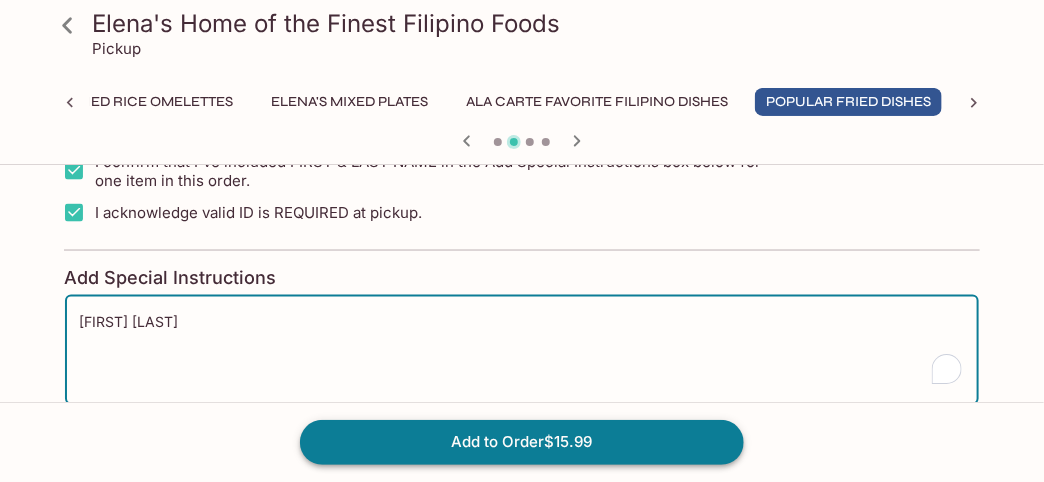 type on "[FIRST] [LAST]" 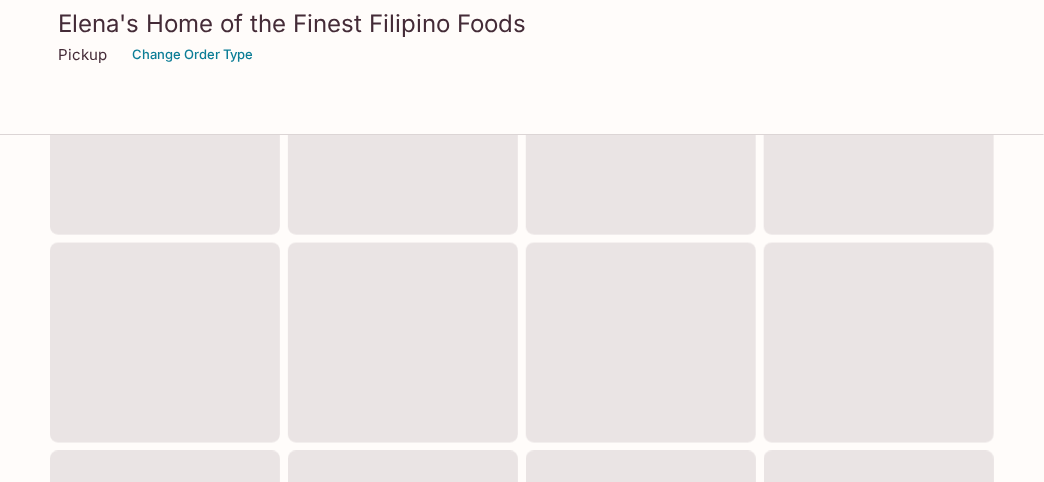 scroll, scrollTop: 0, scrollLeft: 0, axis: both 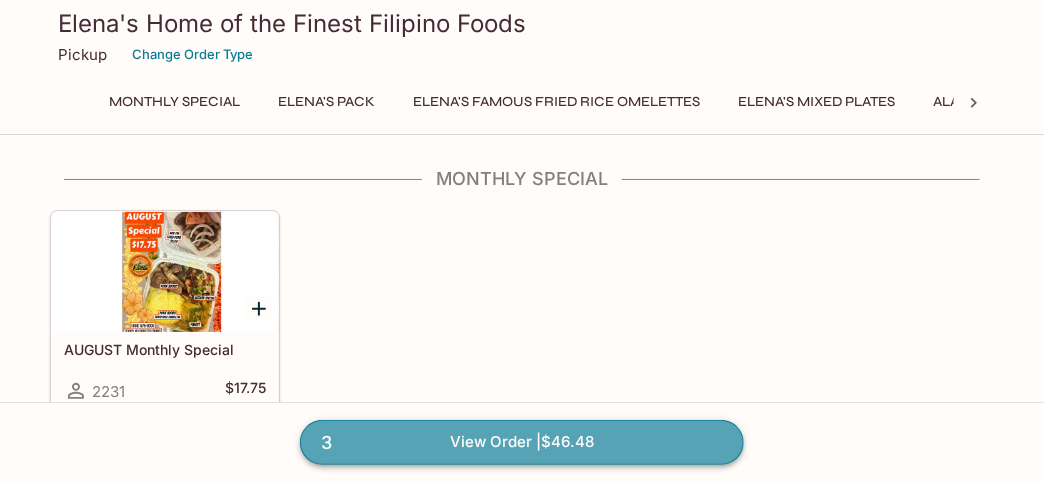 click on "3 View Order |  $46.48" at bounding box center [522, 442] 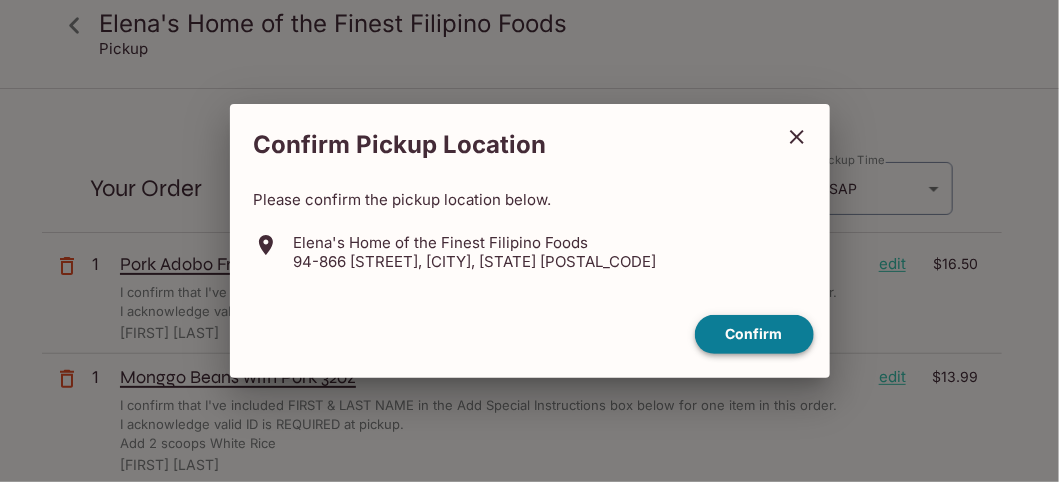 click on "Confirm" at bounding box center (754, 334) 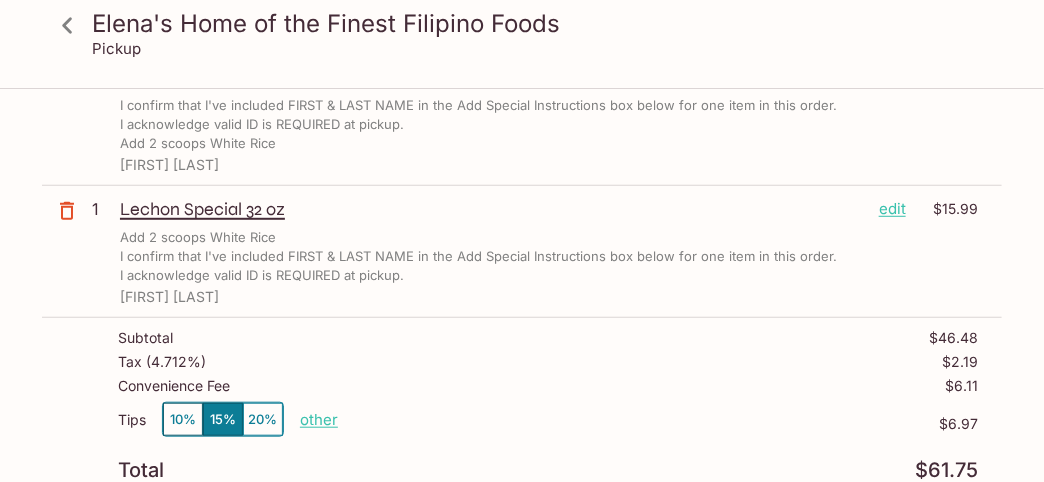 scroll, scrollTop: 399, scrollLeft: 0, axis: vertical 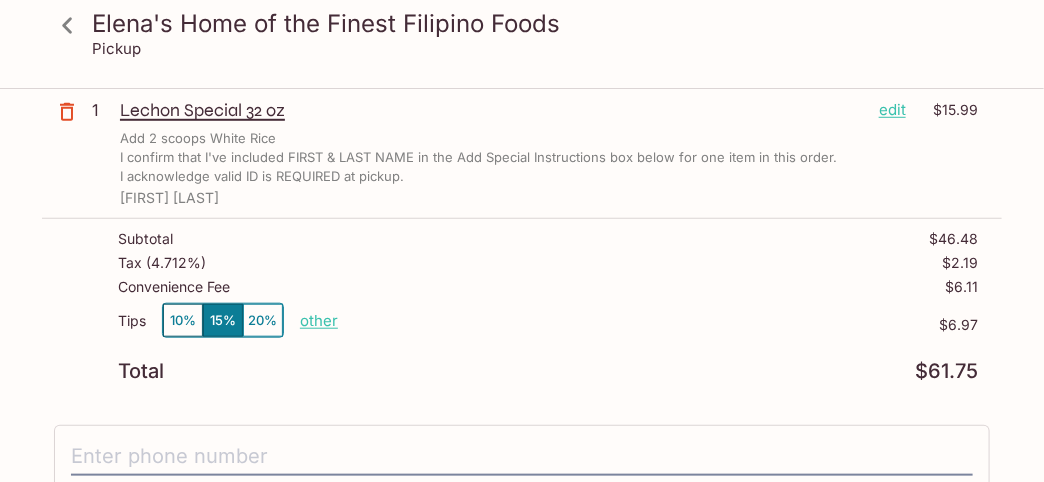 click on "10%" at bounding box center (183, 320) 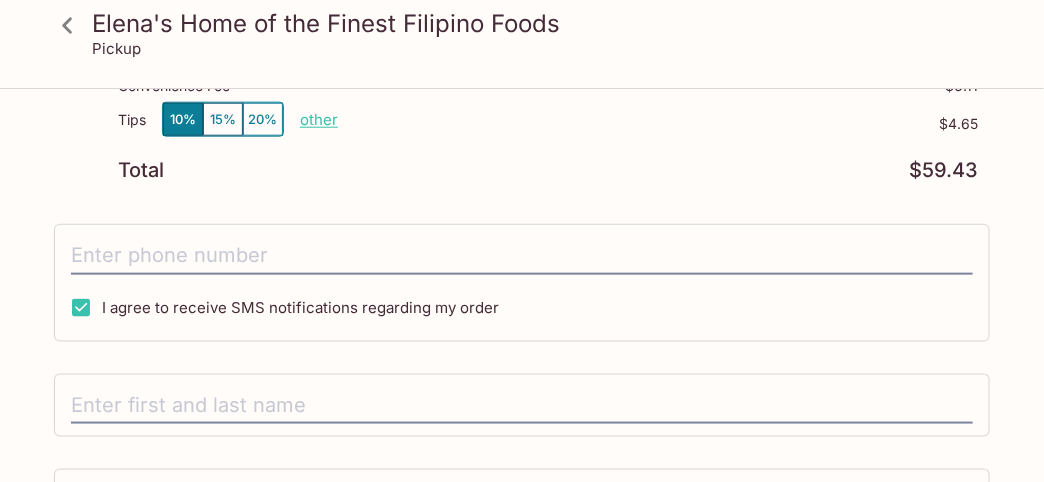 scroll, scrollTop: 700, scrollLeft: 0, axis: vertical 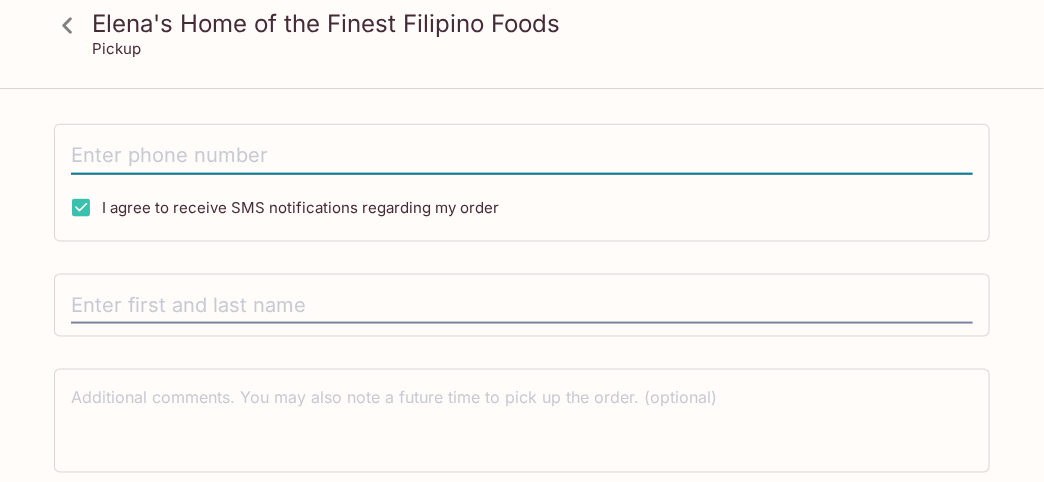 click at bounding box center [522, 156] 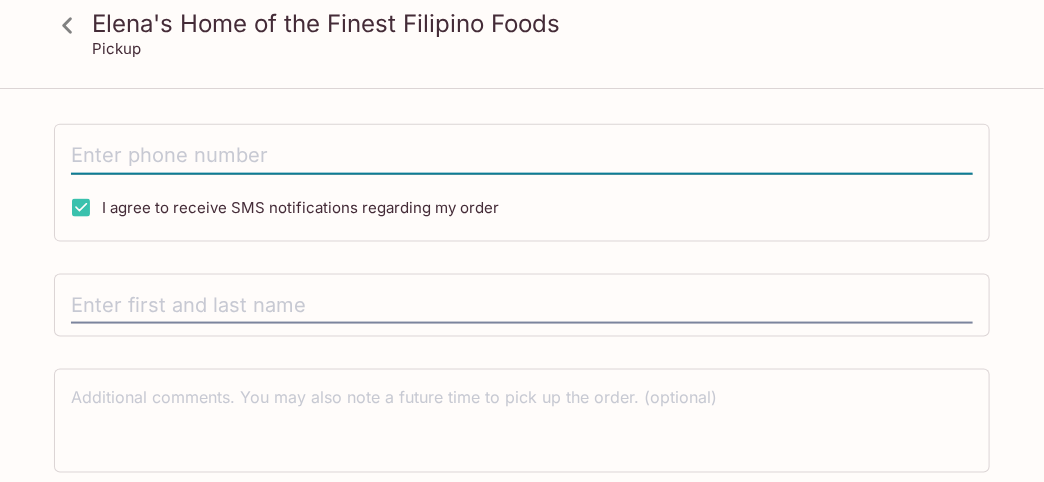 type on "([PHONE])" 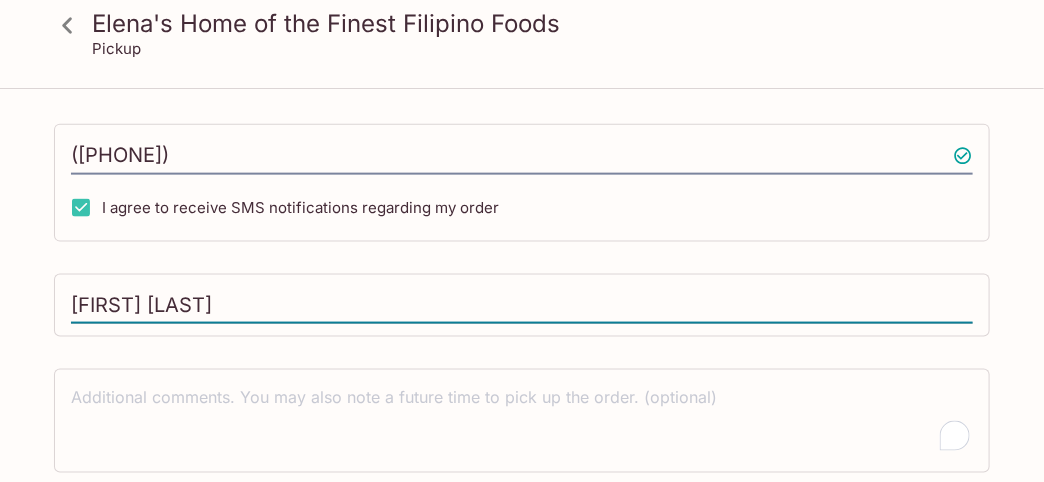 click on "[FIRST] [LAST]" at bounding box center (522, 306) 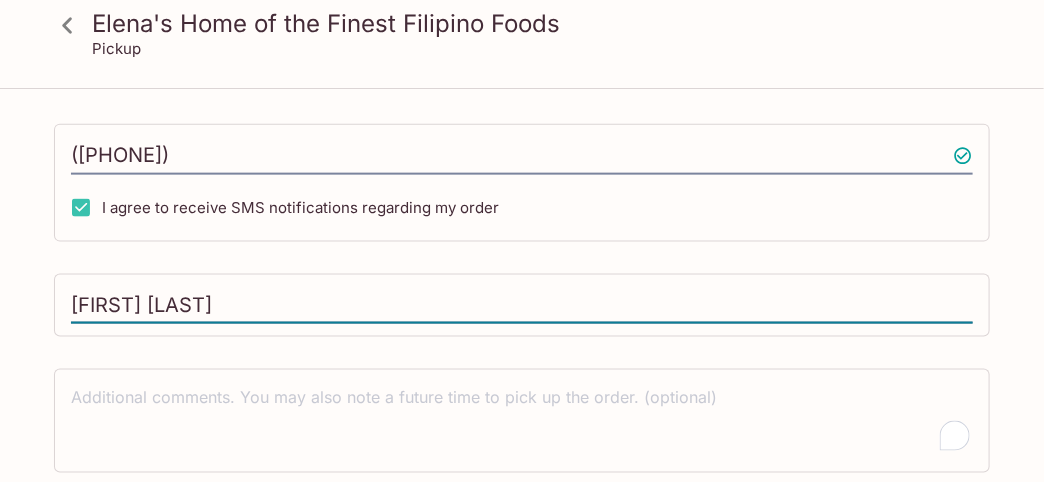 type on "[FIRST] [LAST]" 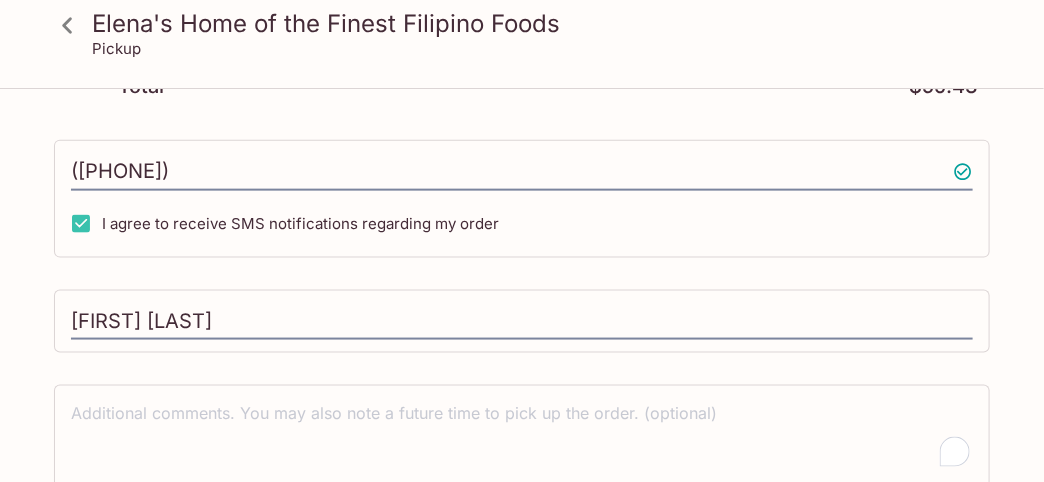 scroll, scrollTop: 763, scrollLeft: 0, axis: vertical 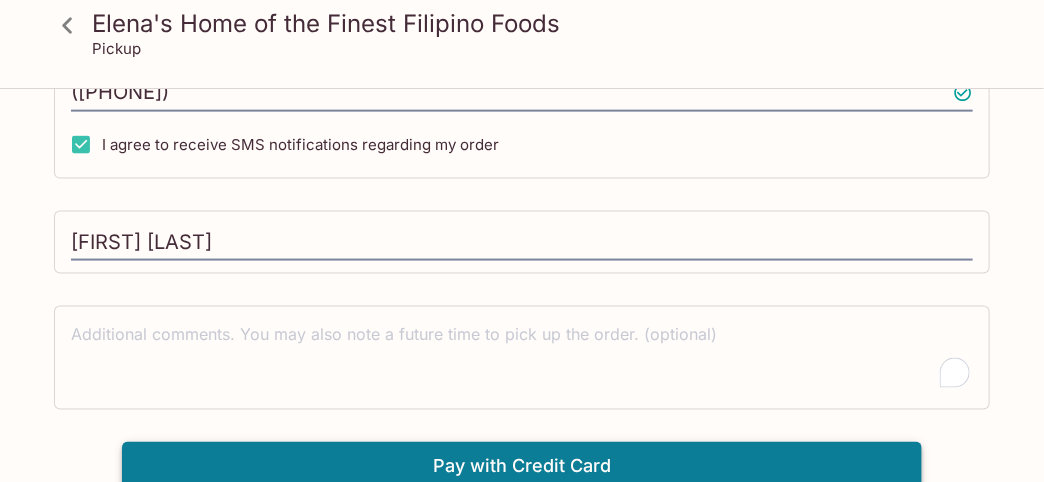 click on "Pay with Credit Card" at bounding box center [522, 467] 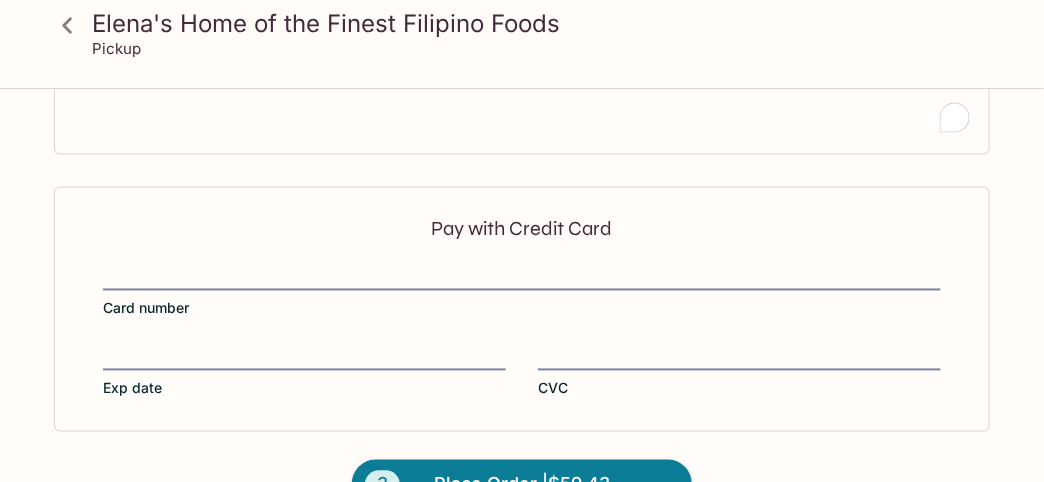 scroll, scrollTop: 1062, scrollLeft: 0, axis: vertical 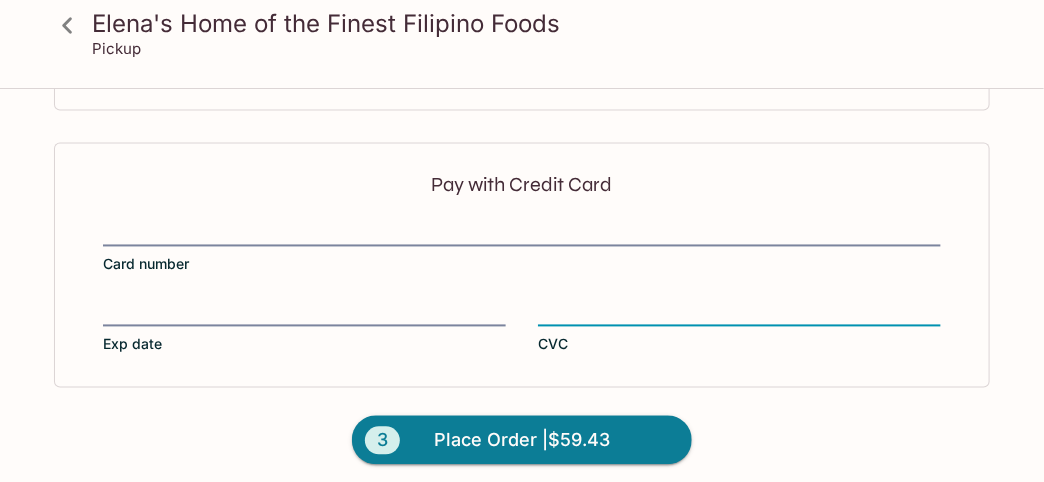 click on "[COMPANY] Pickup [COMPANY] 94-866 [STREET], [CITY], [STATE] [POSTAL_CODE] Your Order Pickup Day Today Today Pickup Day Pickup Time ASAP ASAP Pickup Time 1 Pork Adobo Fried Rice Omelette  edit $16.50 I confirm that I've included [FIRST] & [LAST] in the Add Special Instructions box below for one item in this order. I acknowledge valid ID is REQUIRED at pickup. [FIRST] [LAST] 1 Monggo Beans with Pork 32oz edit $13.99 I confirm that I've included [FIRST] & [LAST] in the Add Special Instructions box below for one item in this order. I acknowledge valid ID is REQUIRED at pickup. Add 2 scoops White Rice [FIRST] [LAST] 1 Lechon Special 32 oz edit $15.99 Add 2 scoops White Rice I confirm that I've included [FIRST] & [LAST] in the Add Special Instructions box below for one item in this order. I acknowledge valid ID is REQUIRED at pickup. [FIRST] [LAST] Subtotal $46.48 Tax ( 4.712% ) $2.19 Convenience Fee $6.11 Tips 10% 15% 20% other $4.65 Total $59.43 ([PHONE])" at bounding box center (522, -240) 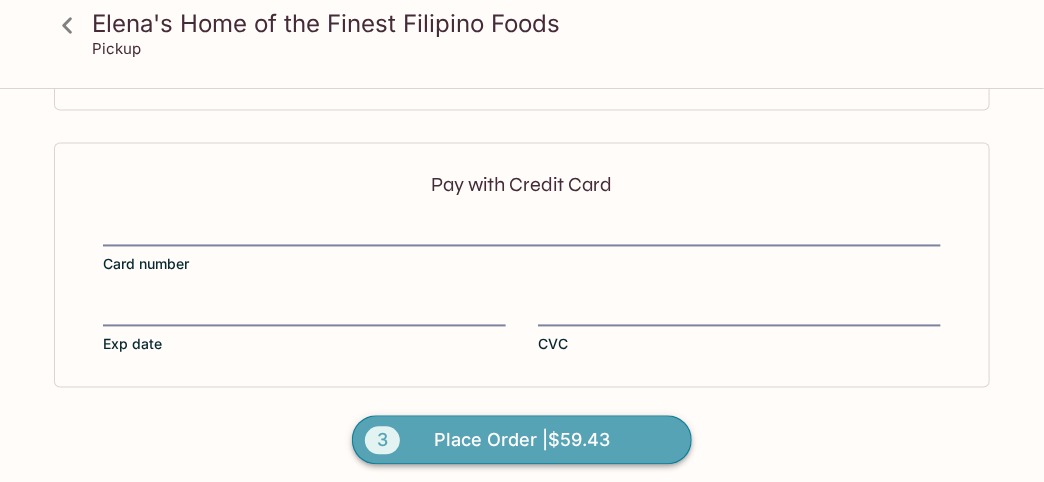 click on "Place Order |  $59.43" at bounding box center (522, 441) 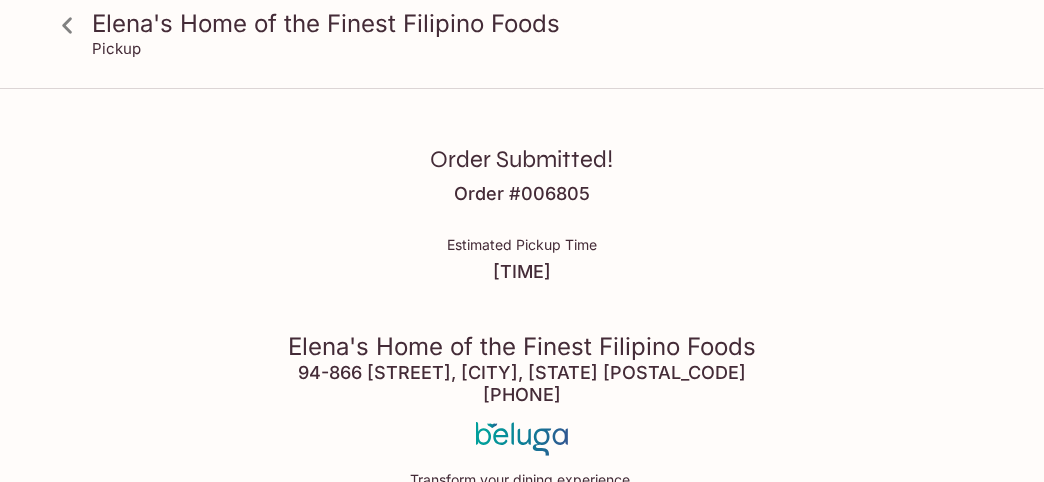 scroll, scrollTop: 99, scrollLeft: 0, axis: vertical 